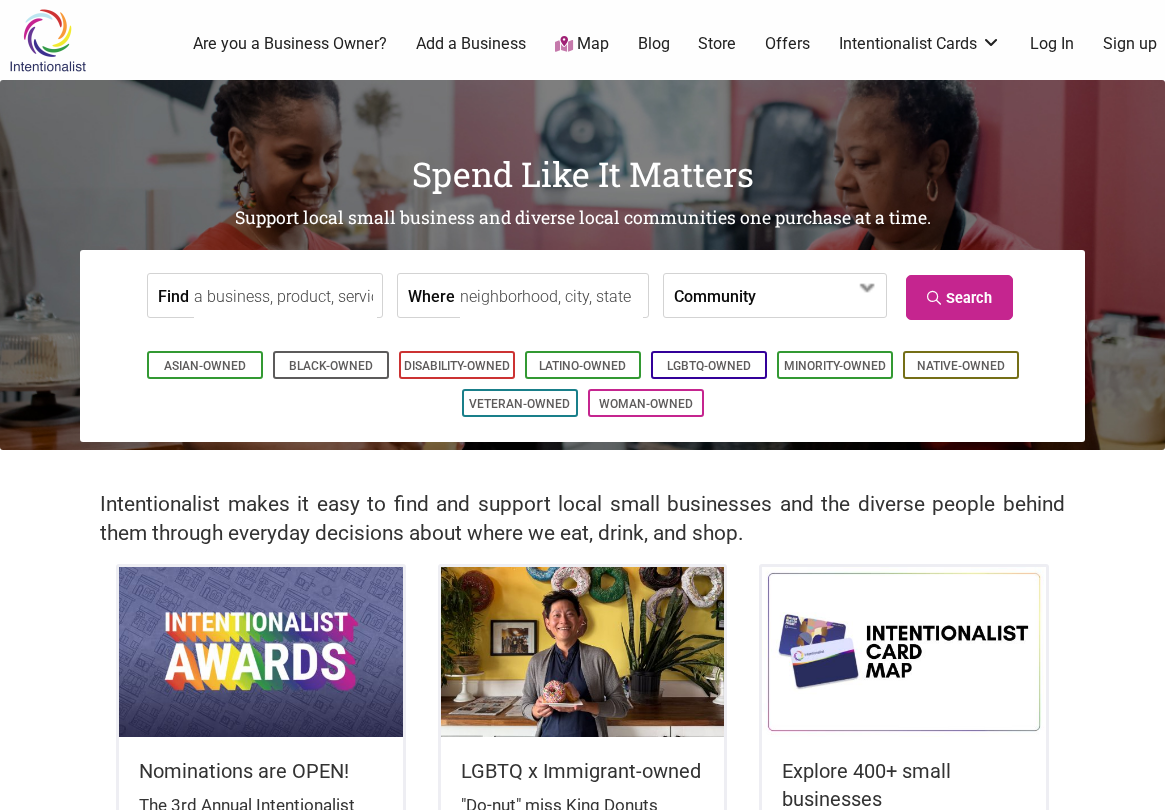 scroll, scrollTop: 0, scrollLeft: 0, axis: both 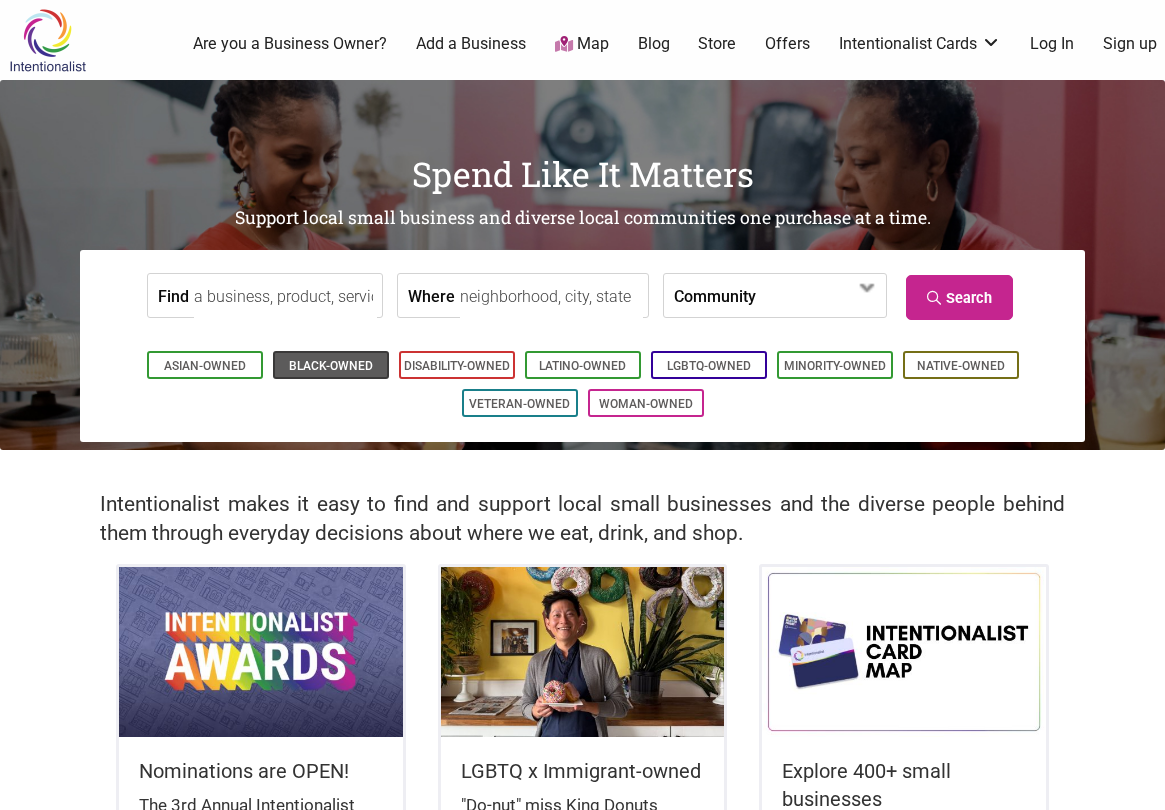 click on "Black-Owned" at bounding box center (331, 366) 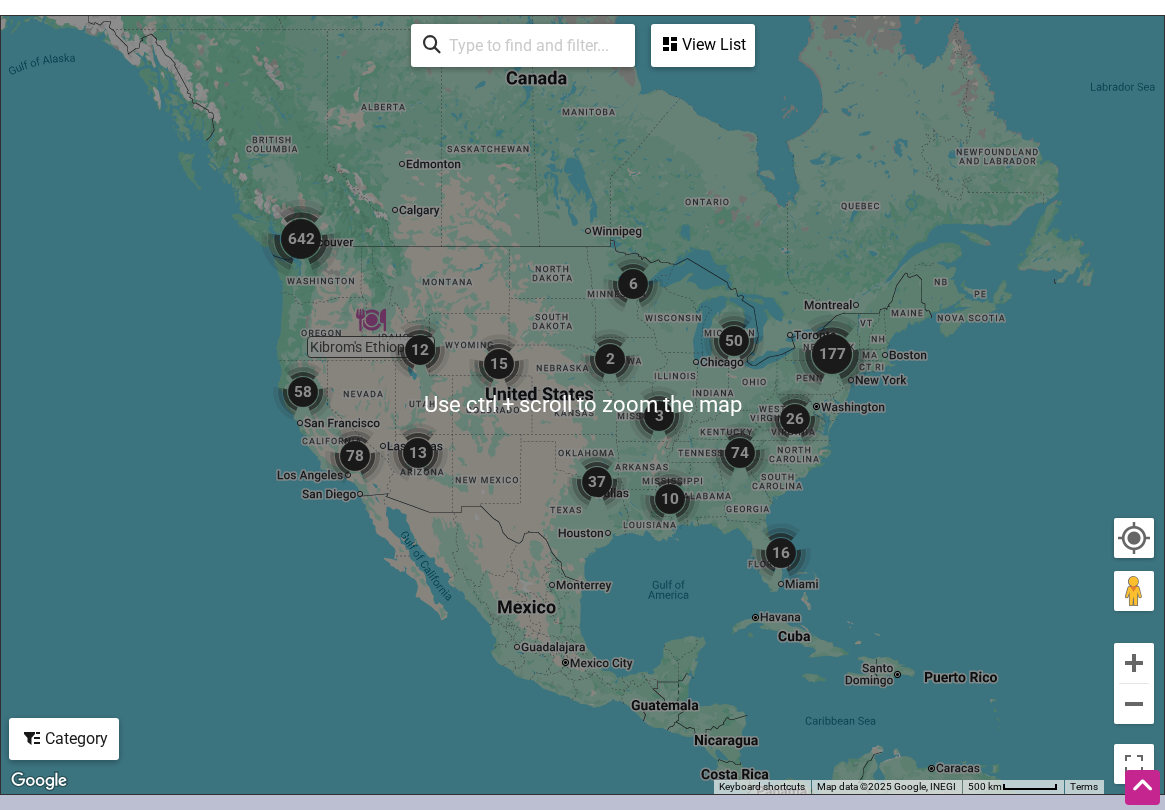 scroll, scrollTop: 961, scrollLeft: 0, axis: vertical 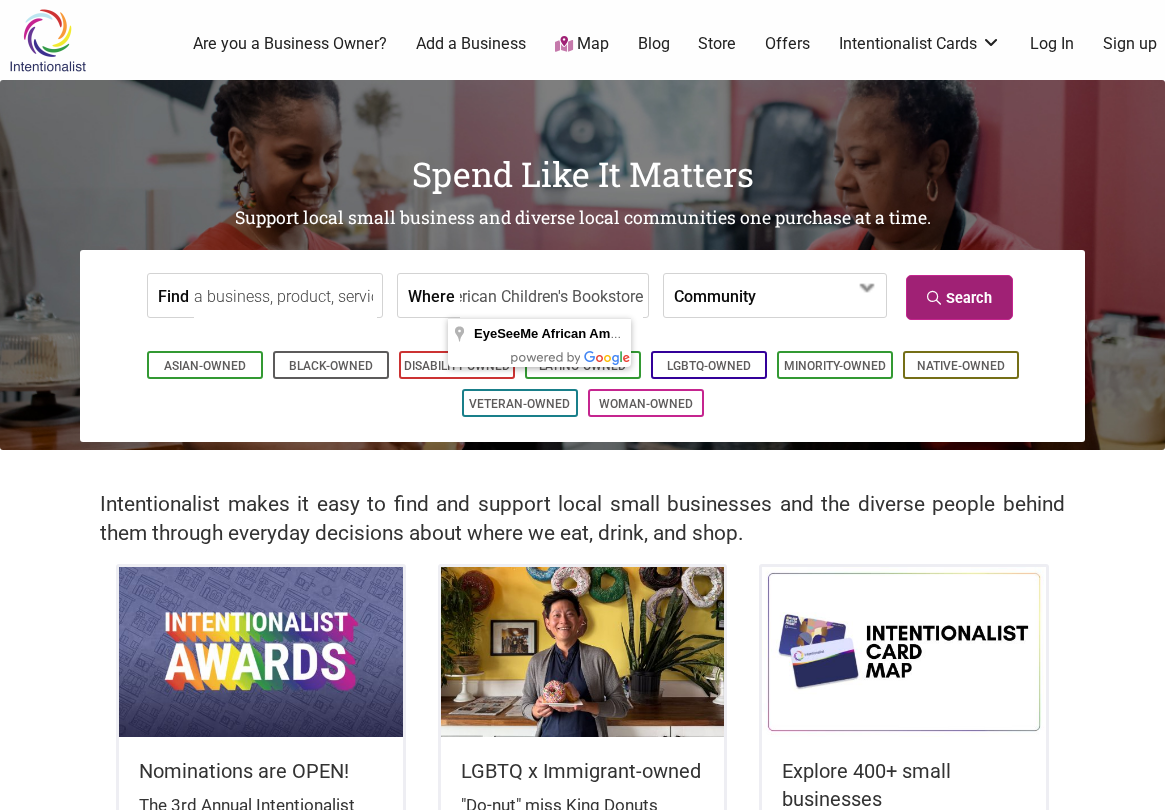type on "EyeSeeMe African American Children's Bookstore" 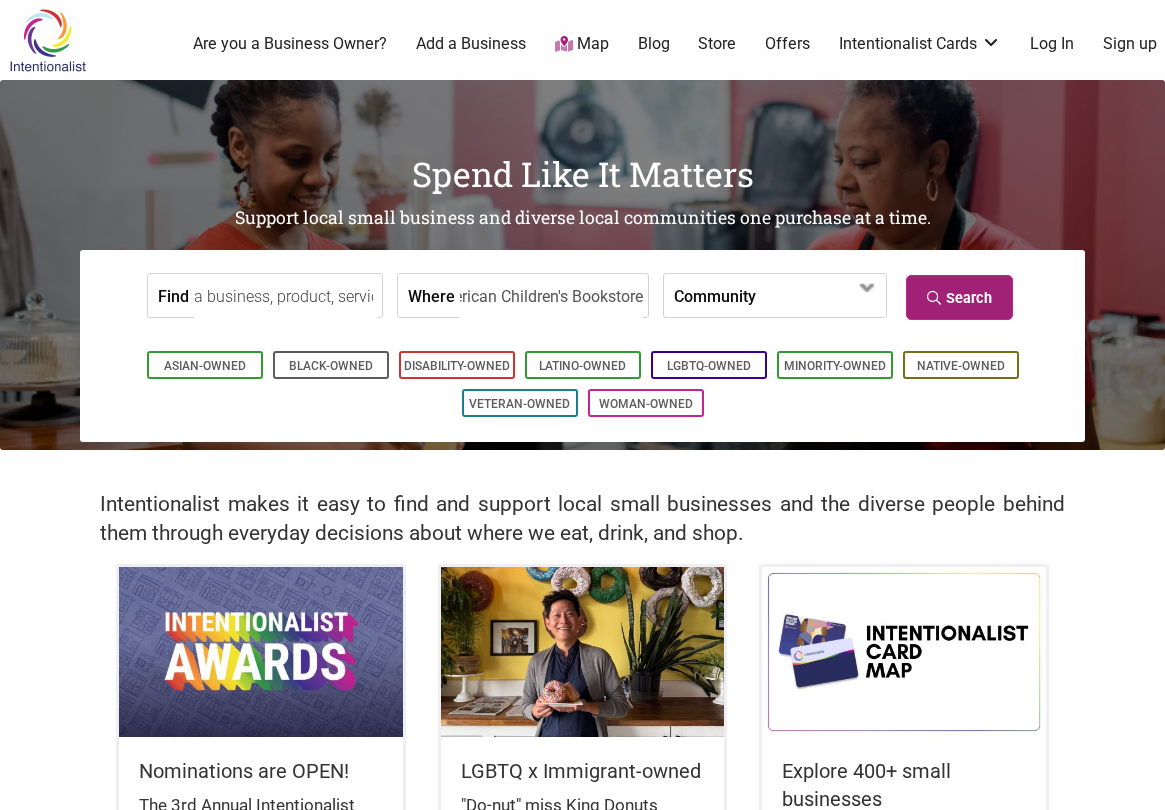 scroll, scrollTop: 0, scrollLeft: 0, axis: both 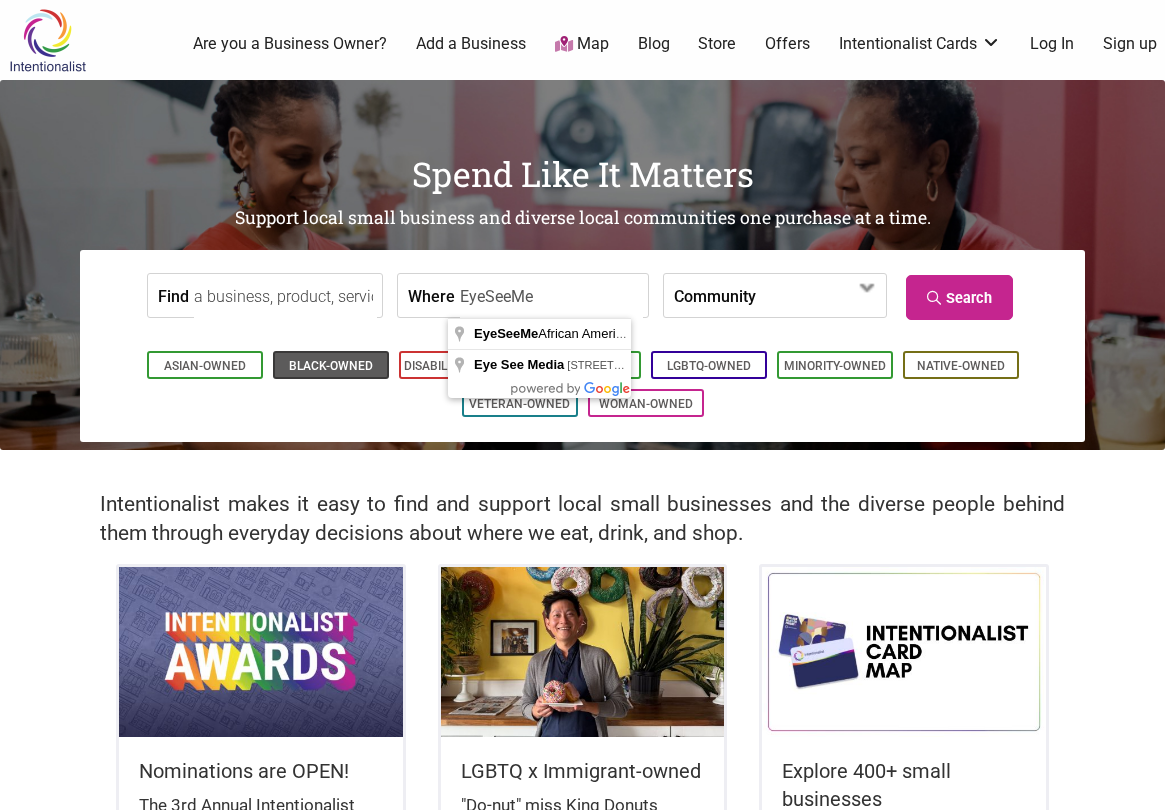 type on "EyeSeeMe" 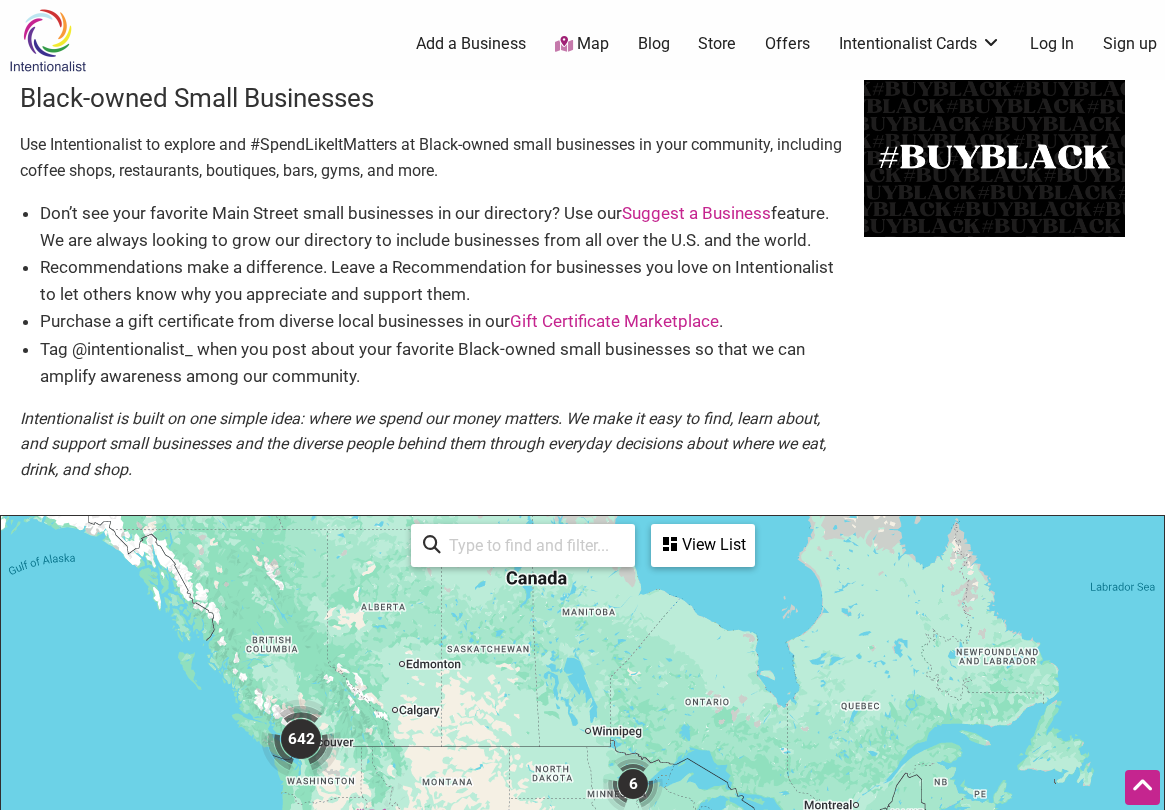 scroll, scrollTop: 961, scrollLeft: 0, axis: vertical 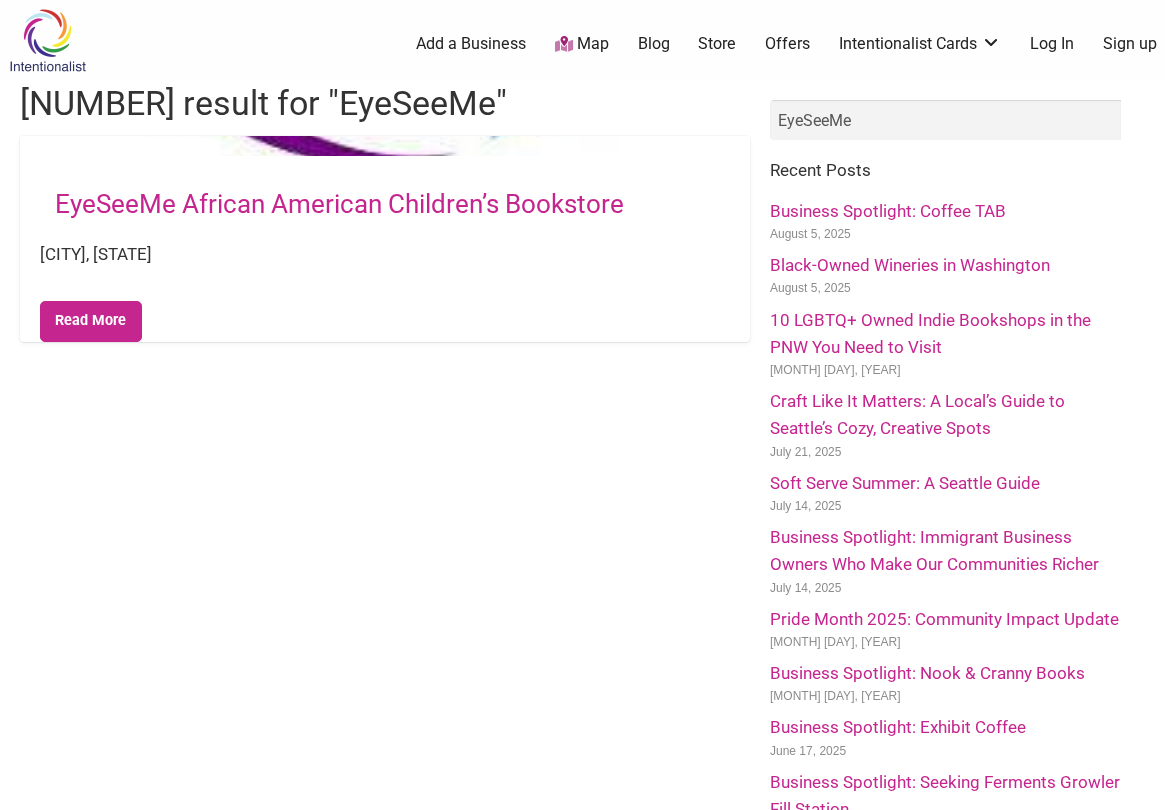 click on "EyeSeeMe African American Children’s Bookstore" at bounding box center (339, 204) 